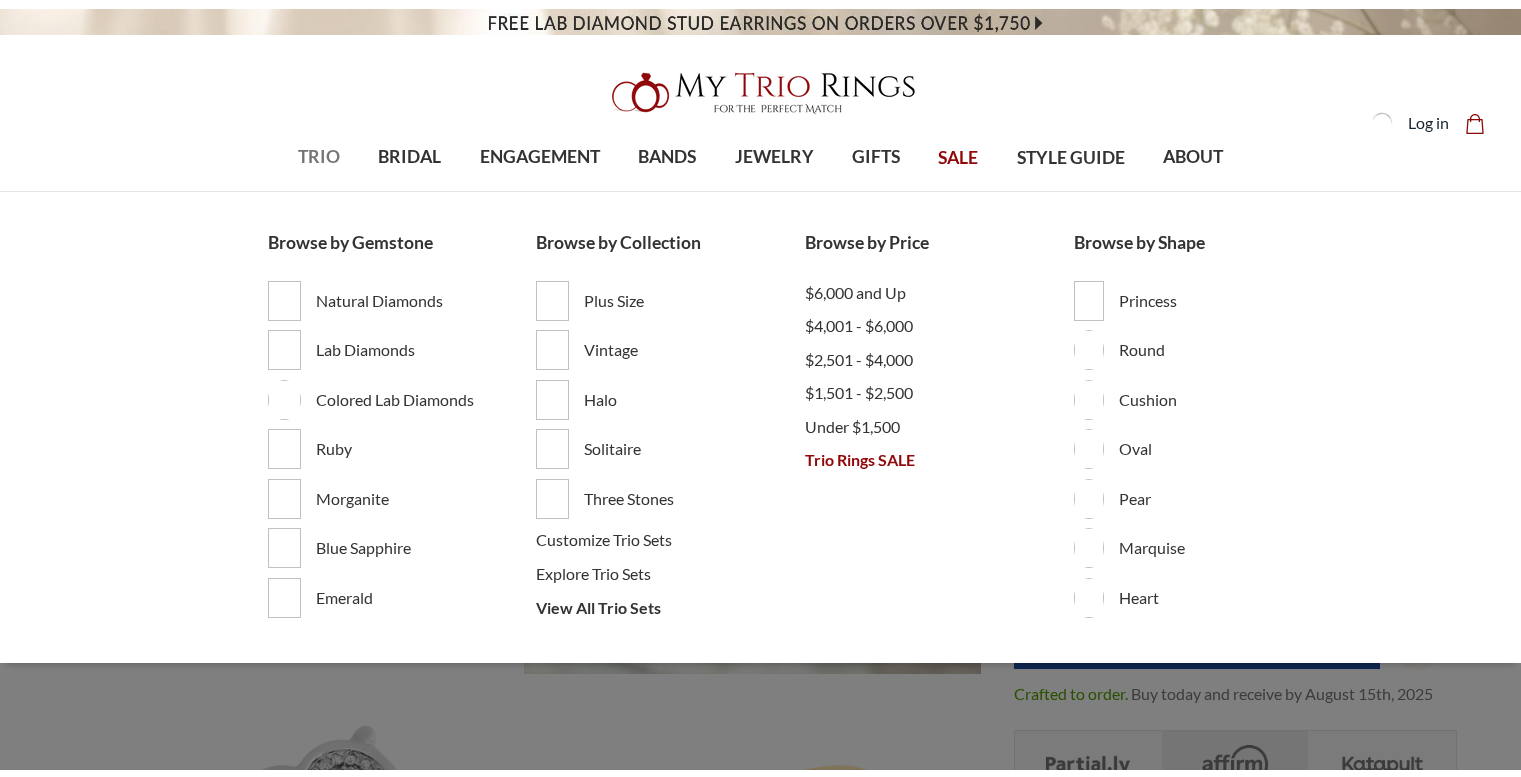 scroll, scrollTop: 0, scrollLeft: 0, axis: both 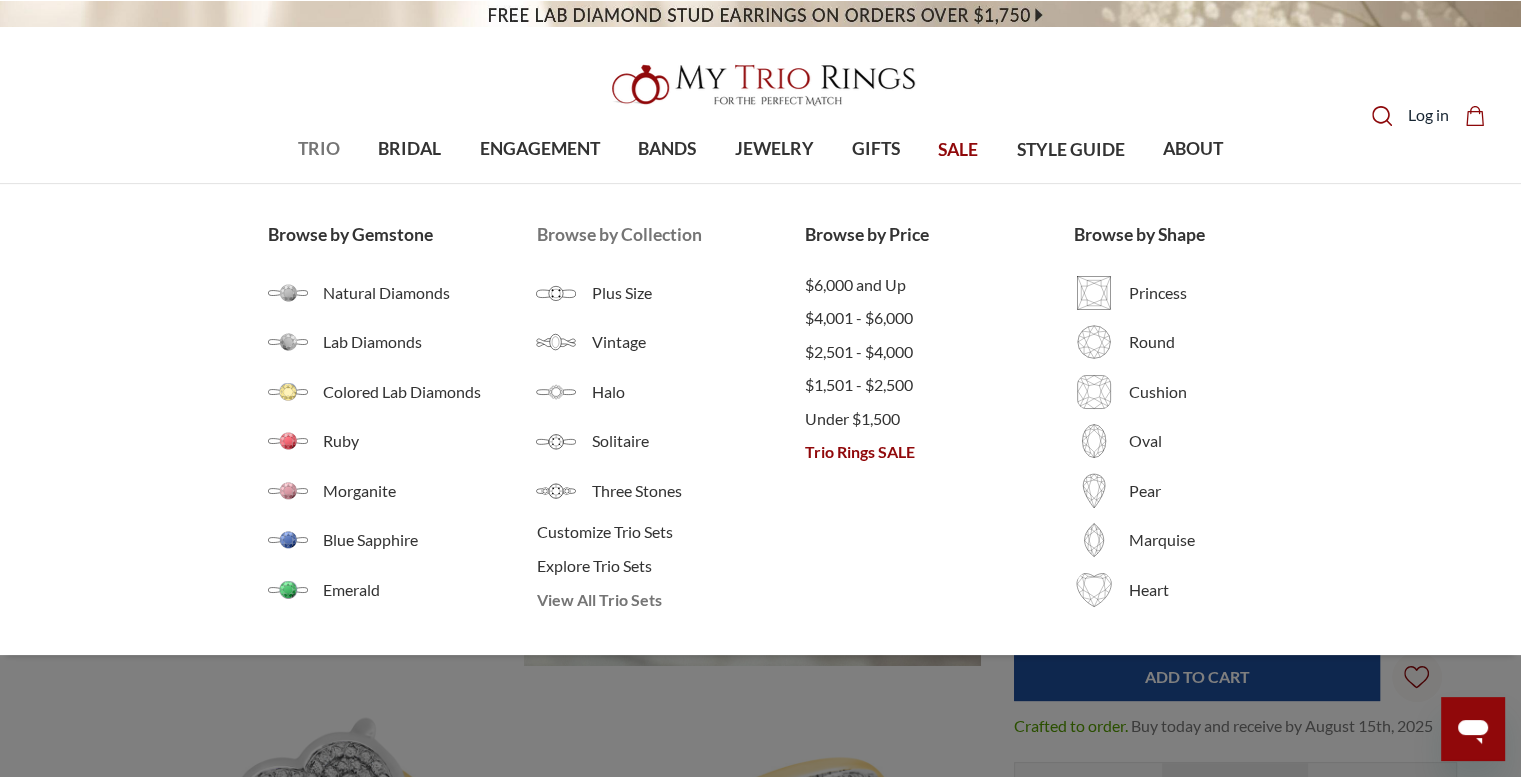 click on "View All Trio Sets" at bounding box center (670, 600) 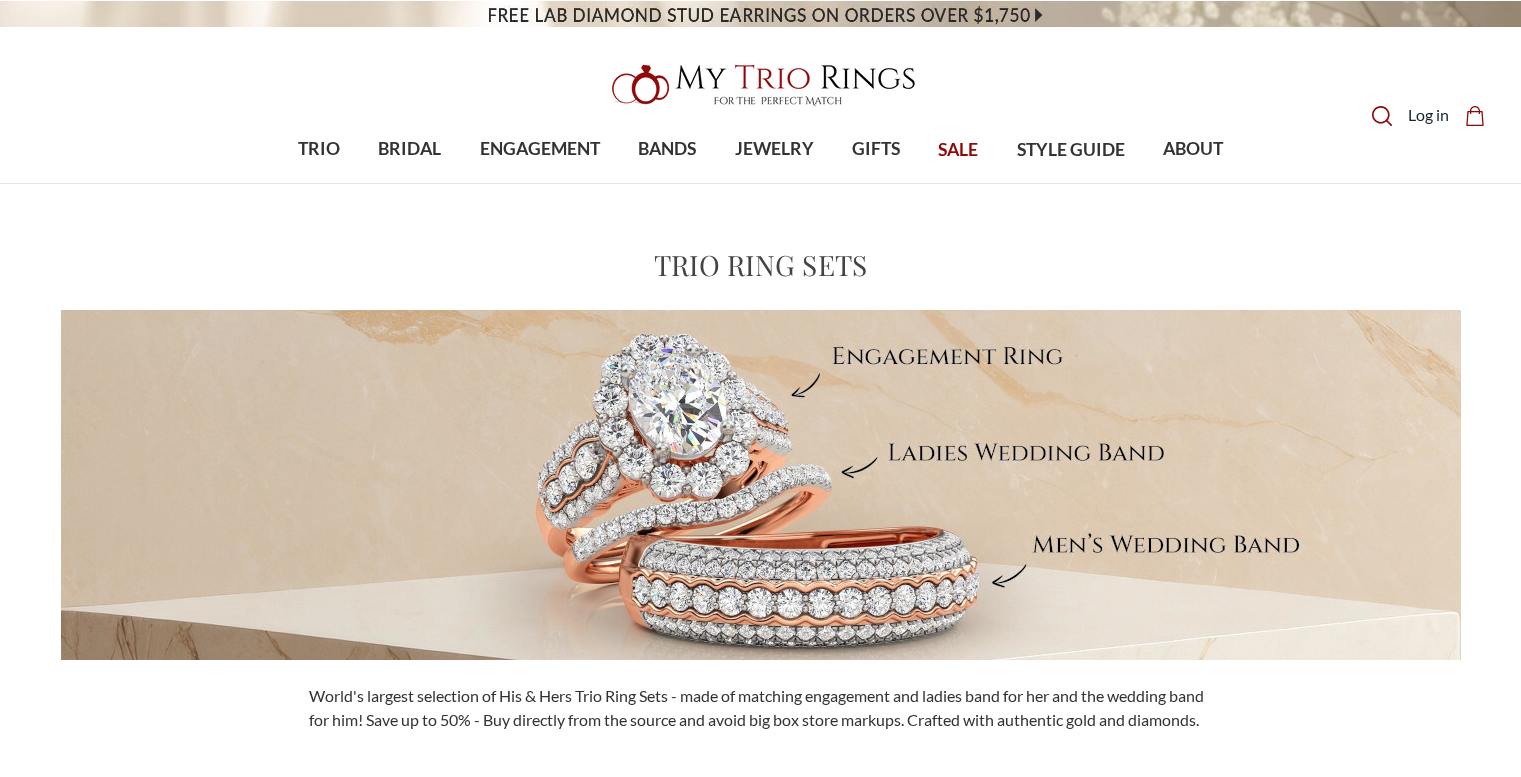 scroll, scrollTop: 0, scrollLeft: 0, axis: both 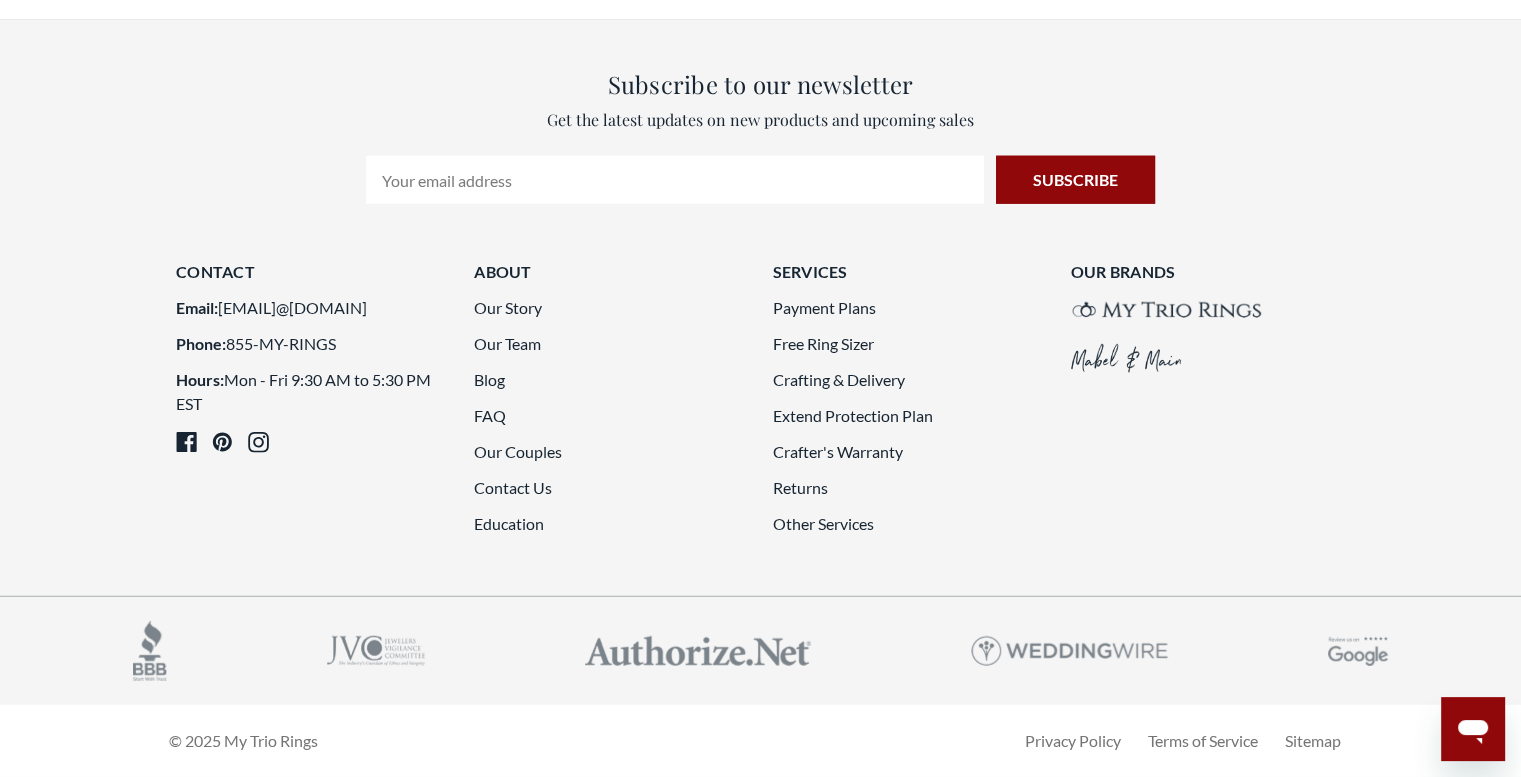 click on "2" 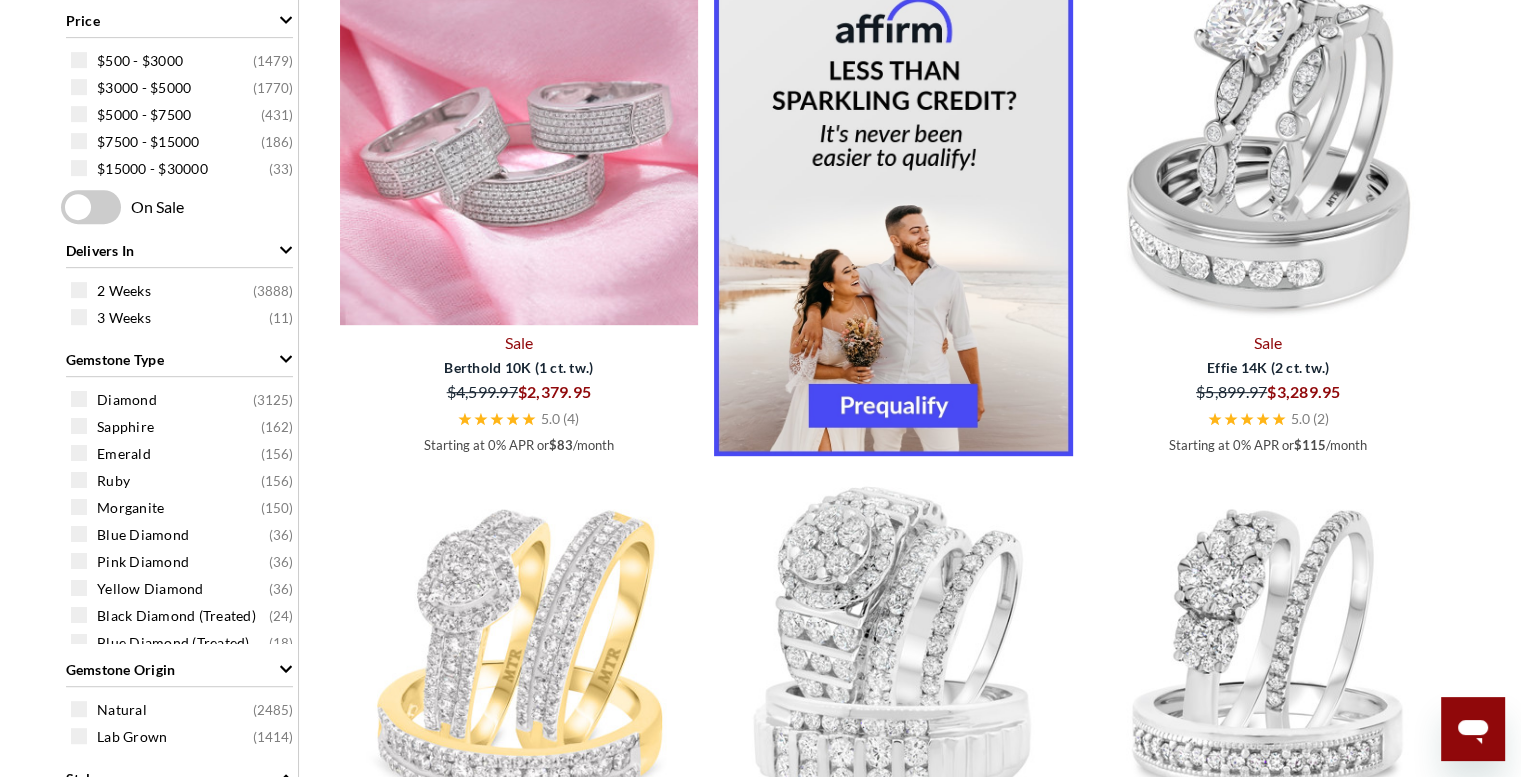 scroll, scrollTop: 1224, scrollLeft: 0, axis: vertical 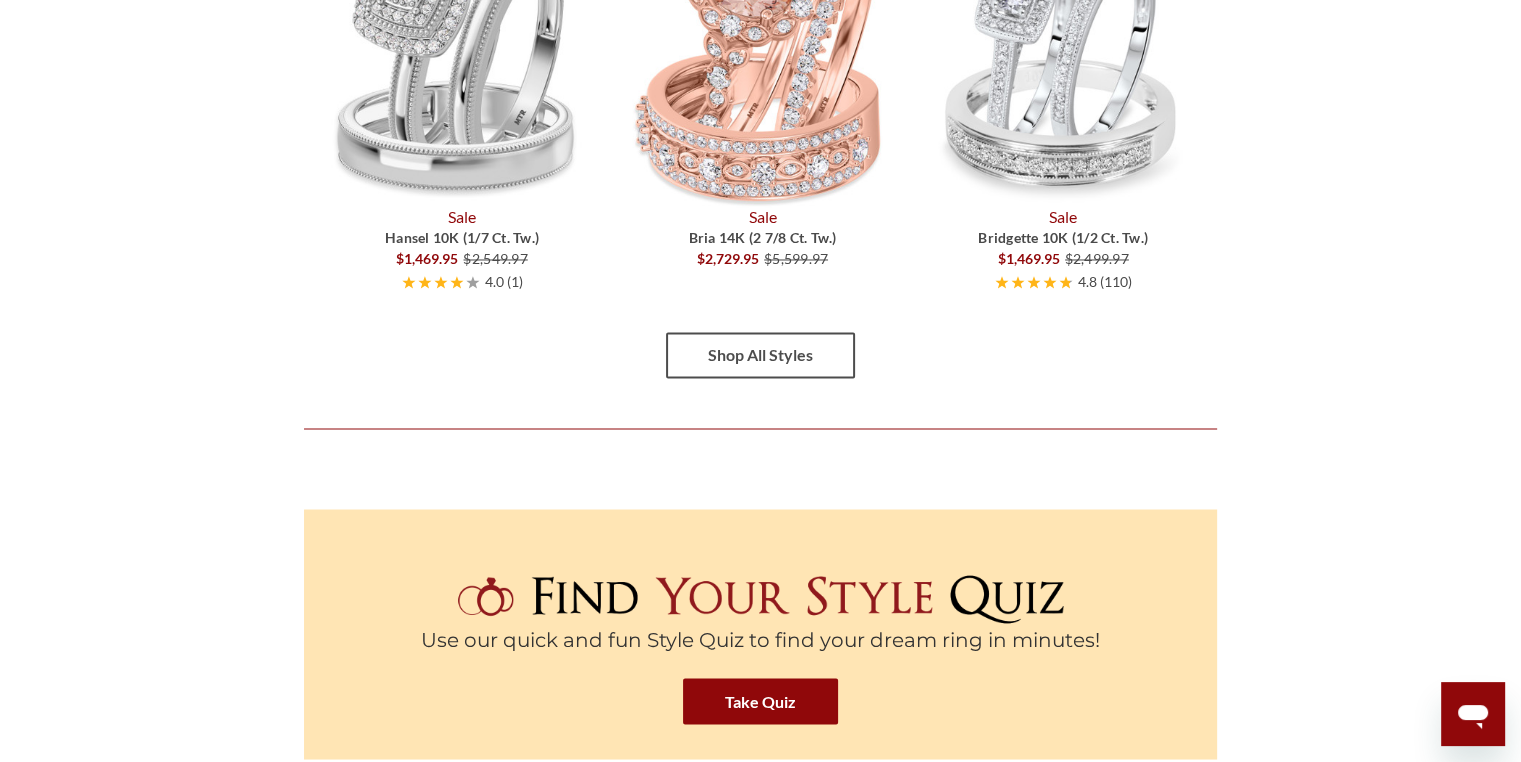 click on "Shop All Styles" at bounding box center [760, 355] 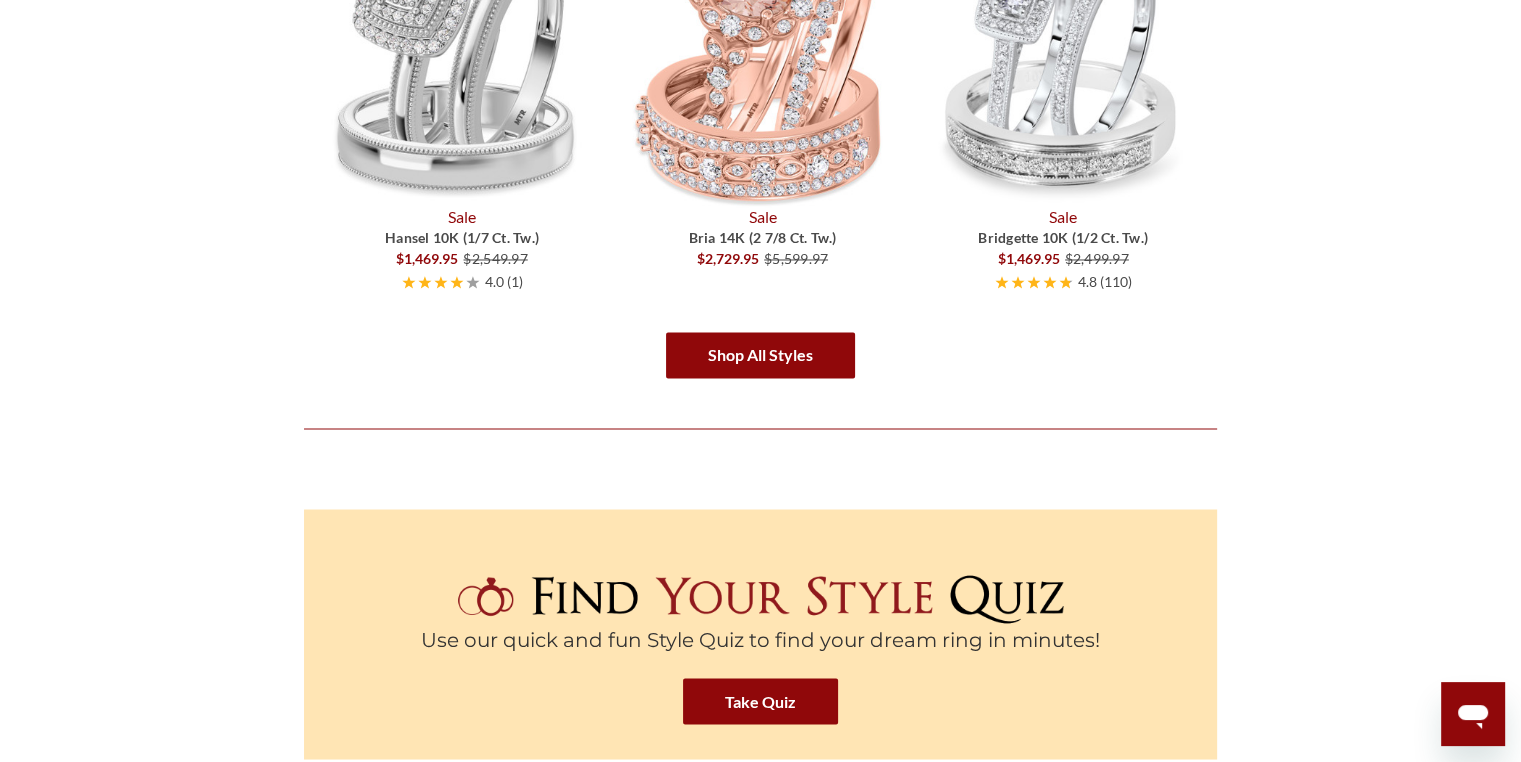 click on "Sale Stella 14K (3 1/3 ct. tw.)   $3,359.95   $6,749.97         4.9   ( 10 )                   Sale Florens 10K (3 1/2 ct. tw.)   $3,499.95   $7,899.97         4.9   ( 7 )                   Sale Jia 10K (1 1/4 ct. tw.)   $2,659.95   $5,699.97         4.9   ( 205 )                   Sale Cascade 10K (3/8 ct. tw.)   $1,679.95   $2,949.97         4.8   ( 56 )                   Sale River 10K (2 ct. tw.)   $2,729.95   $5,299.97         4.8   ( 11 )                   Sale Adeola 14K (1 2/3 ct. tw.)   $2,519.95   $4,499.97         4.9   ( 12 )                   Sale Hansel 10K (1/7 ct. tw.)   $1,469.95   $2,549.97         4.0   ( 1 )                   Sale Bria 14K (2 7/8 ct. tw.)   $2,729.95   $5,599.97                         Sale Bridgette 10K (1/2 ct. tw.)   $1,469.95   $2,499.97         4.8   ( 110 )" at bounding box center [761, -279] 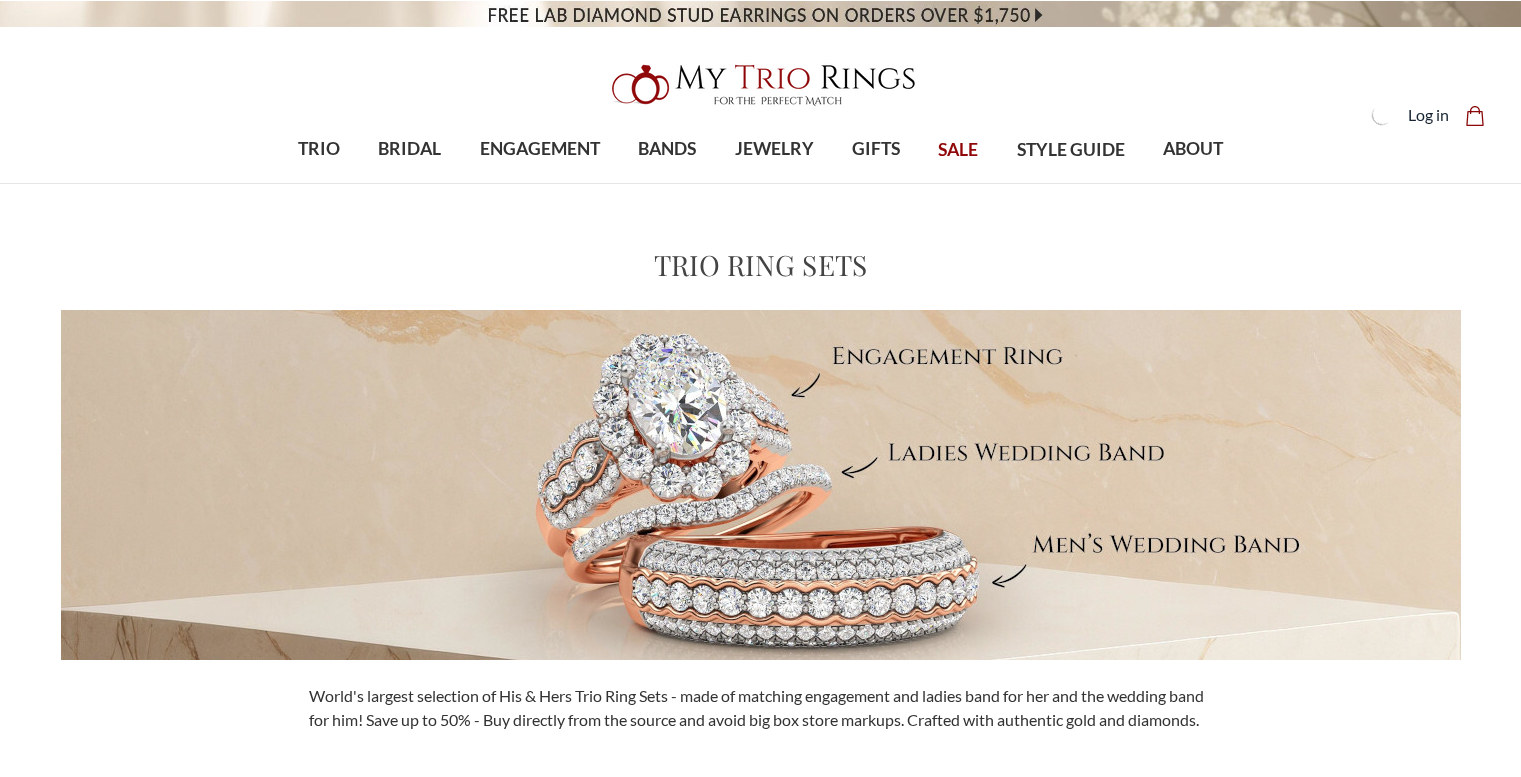 scroll, scrollTop: 0, scrollLeft: 0, axis: both 